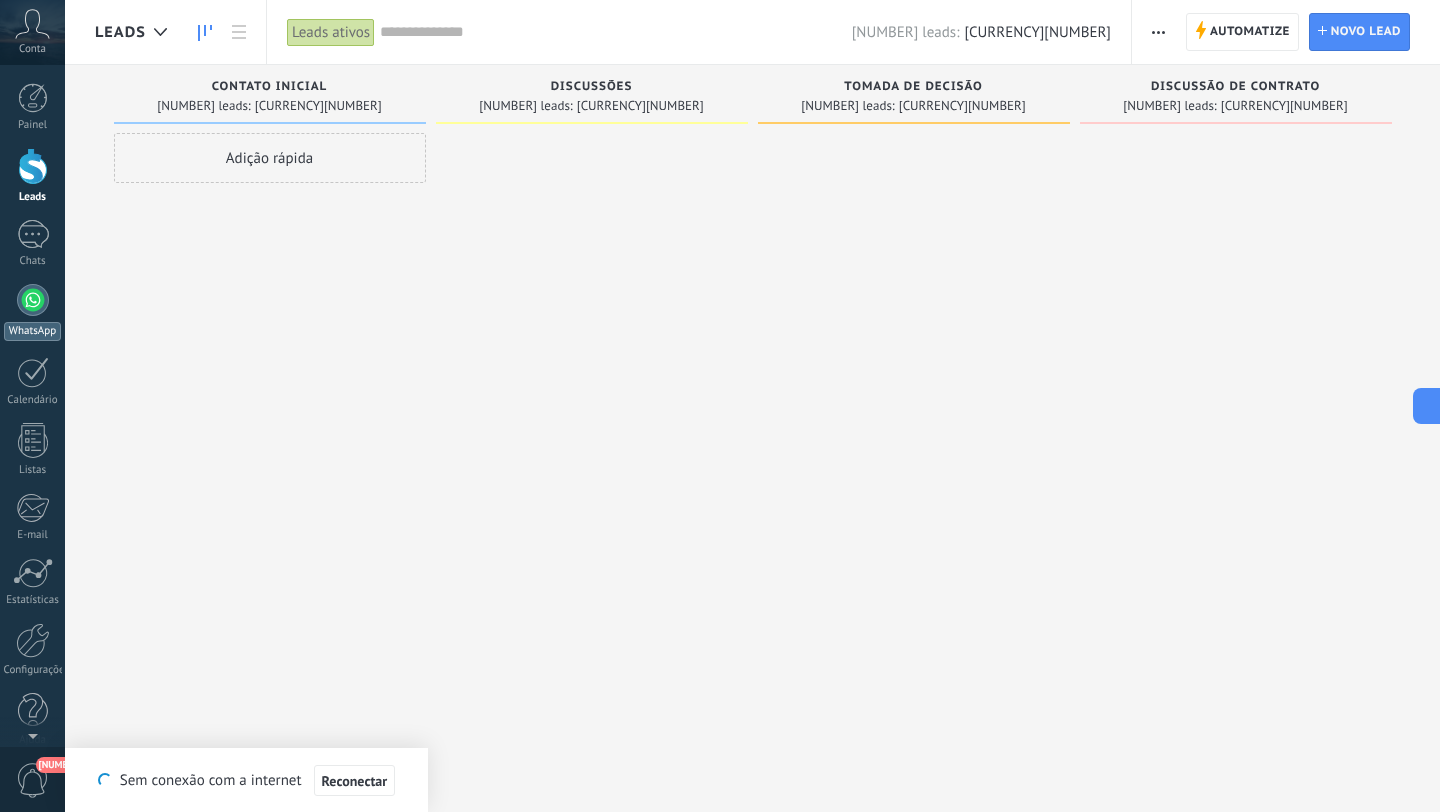 scroll, scrollTop: 0, scrollLeft: 0, axis: both 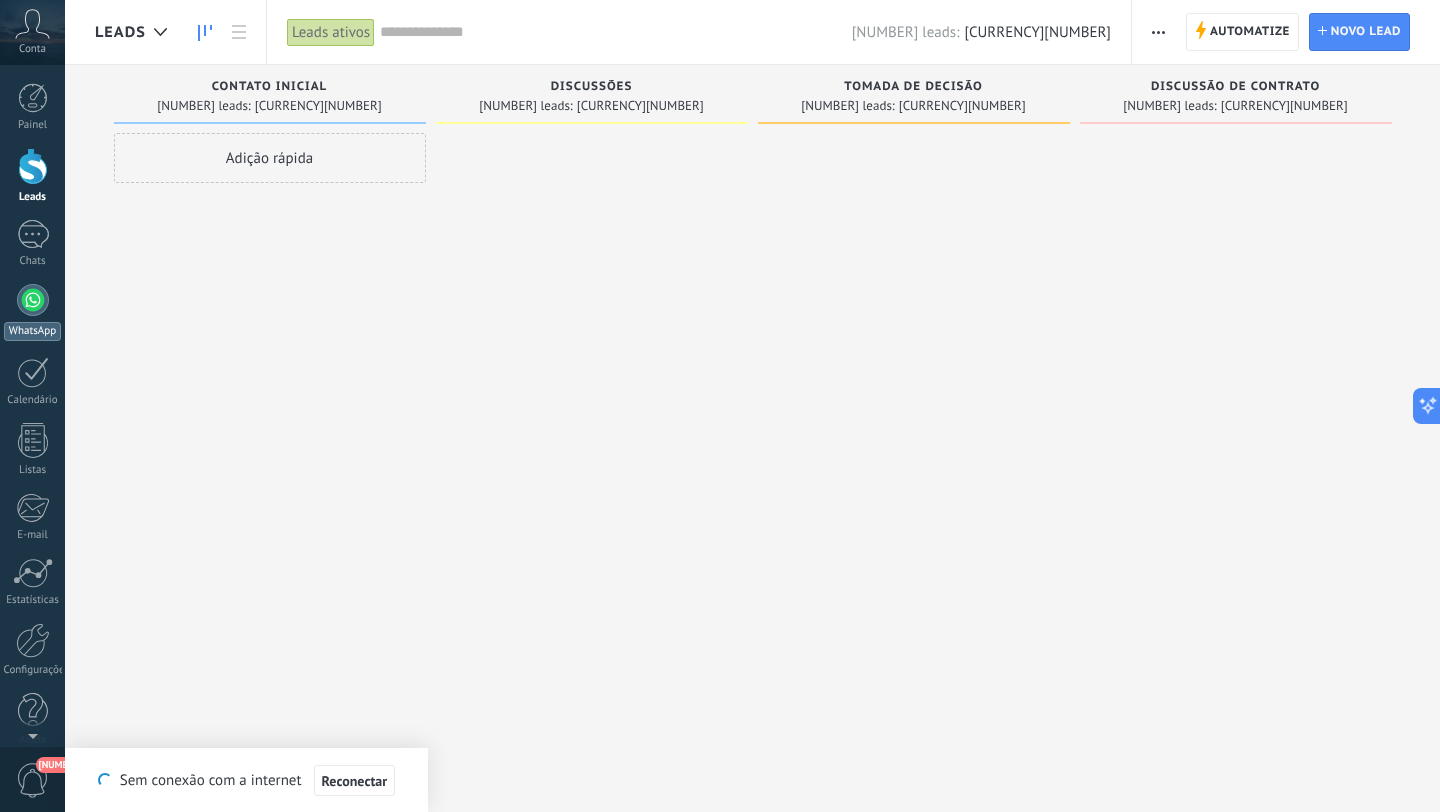 click at bounding box center [33, 300] 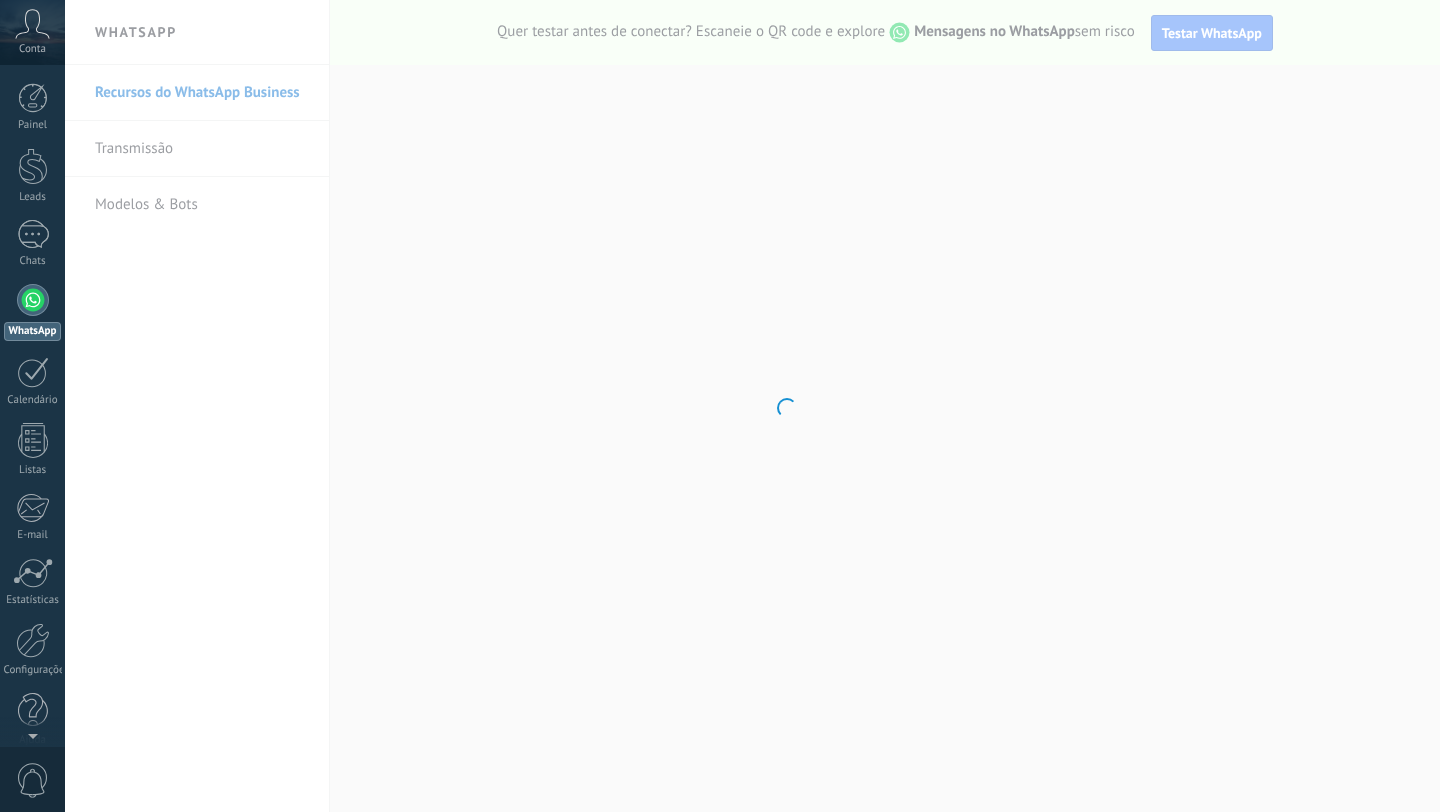 scroll, scrollTop: 0, scrollLeft: 0, axis: both 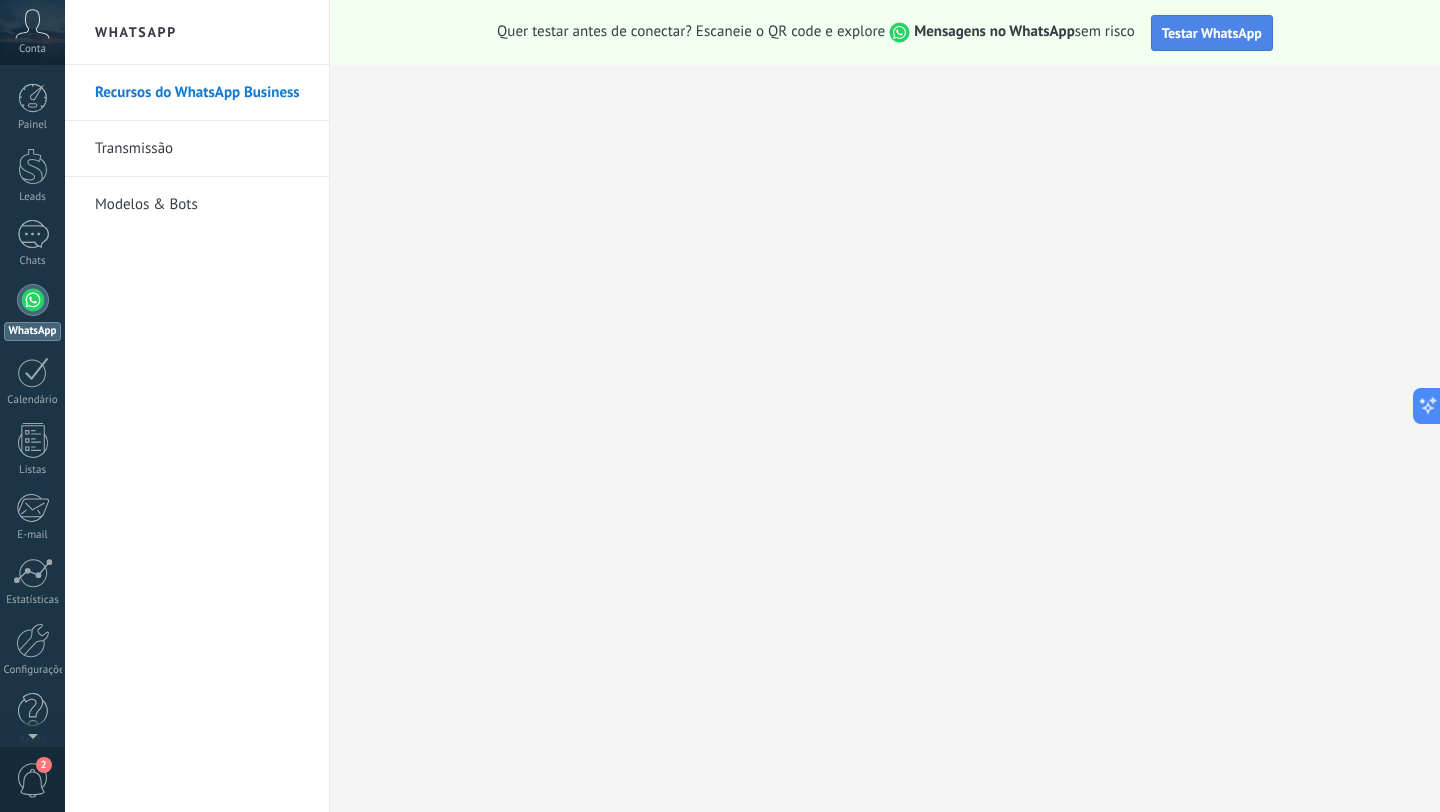 click on "Testar WhatsApp" at bounding box center [1212, 33] 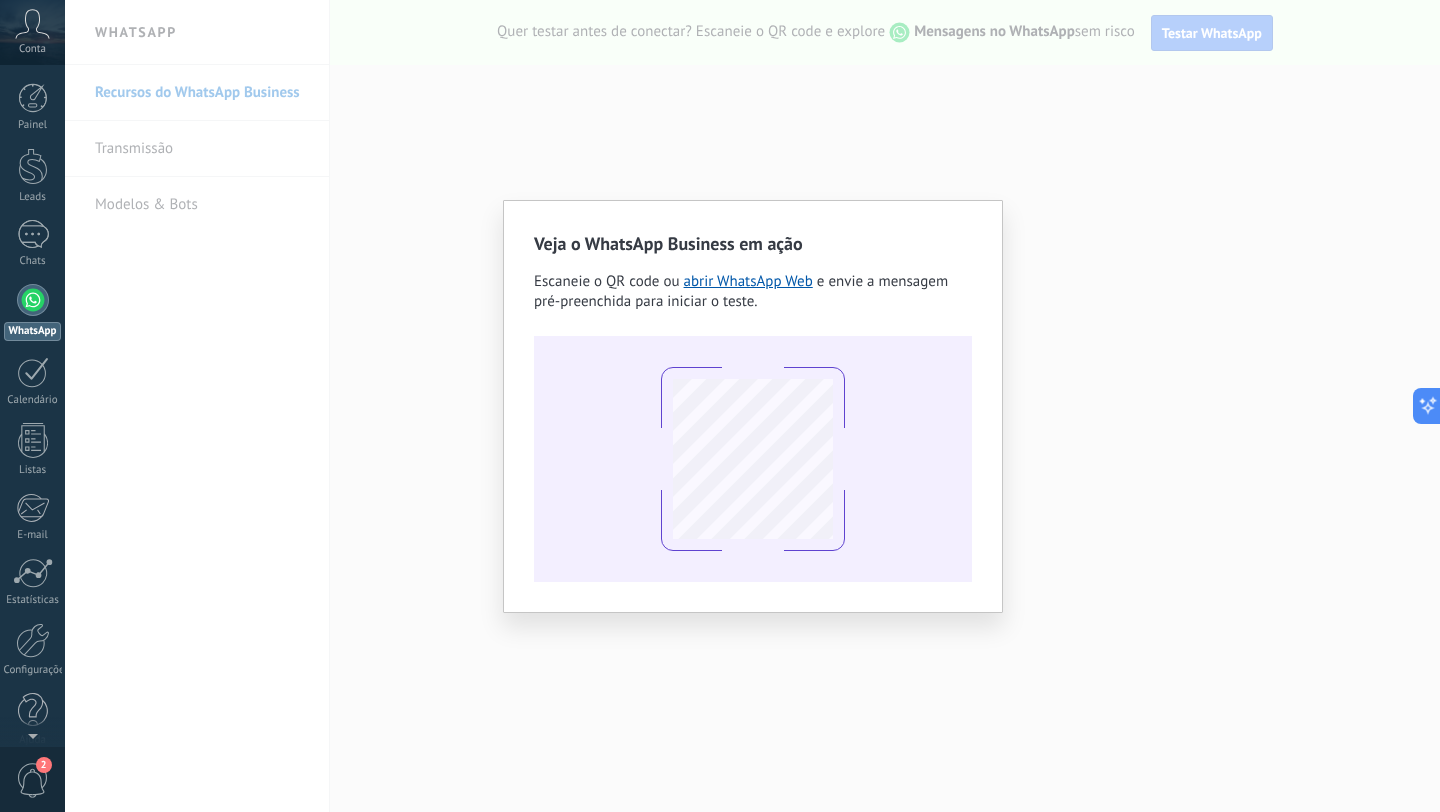 click on "Veja o WhatsApp Business em ação Escaneie o QR code ou   abrir WhatsApp Web   e envie a mensagem pré-preenchida para iniciar o teste." at bounding box center (752, 406) 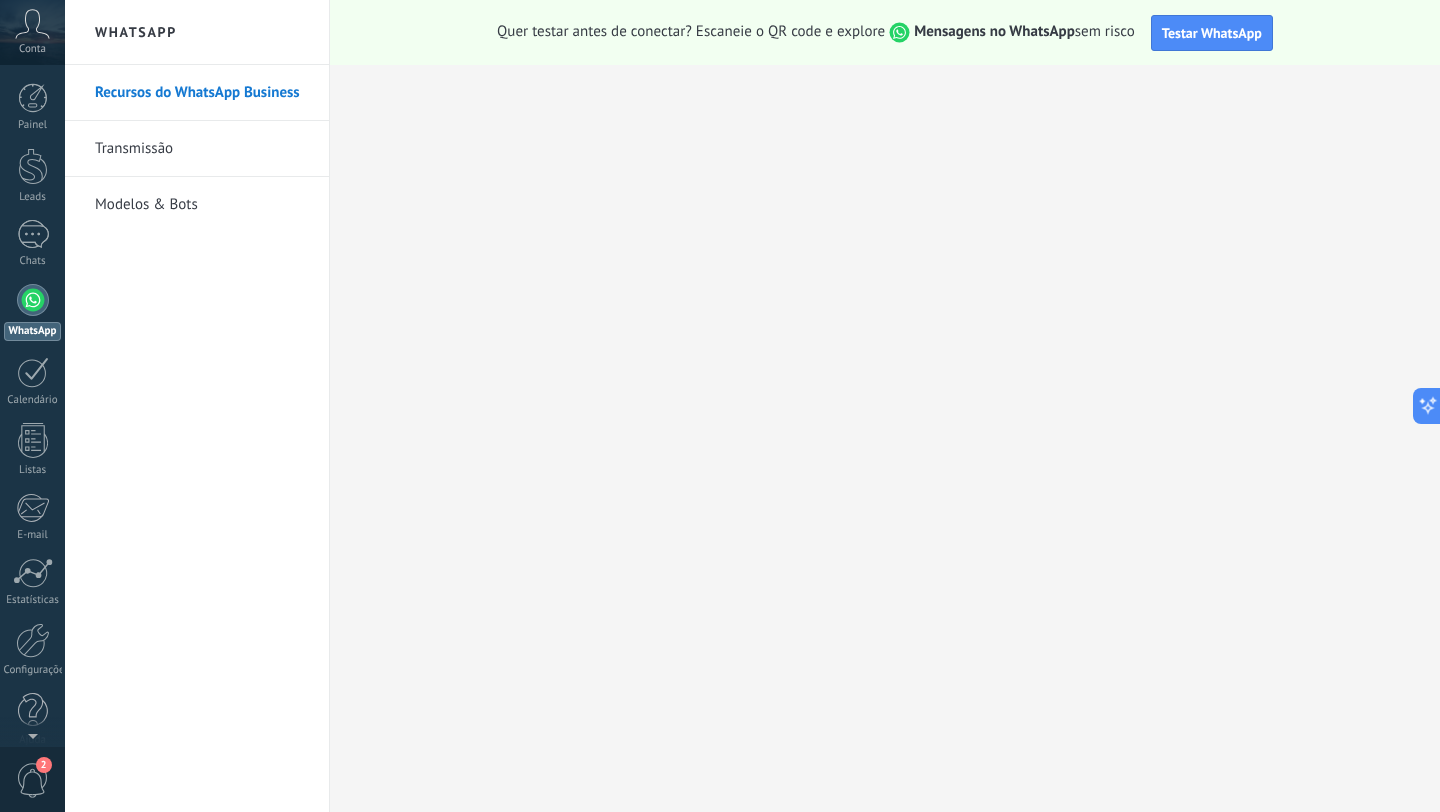 click on "Transmissão" at bounding box center (202, 149) 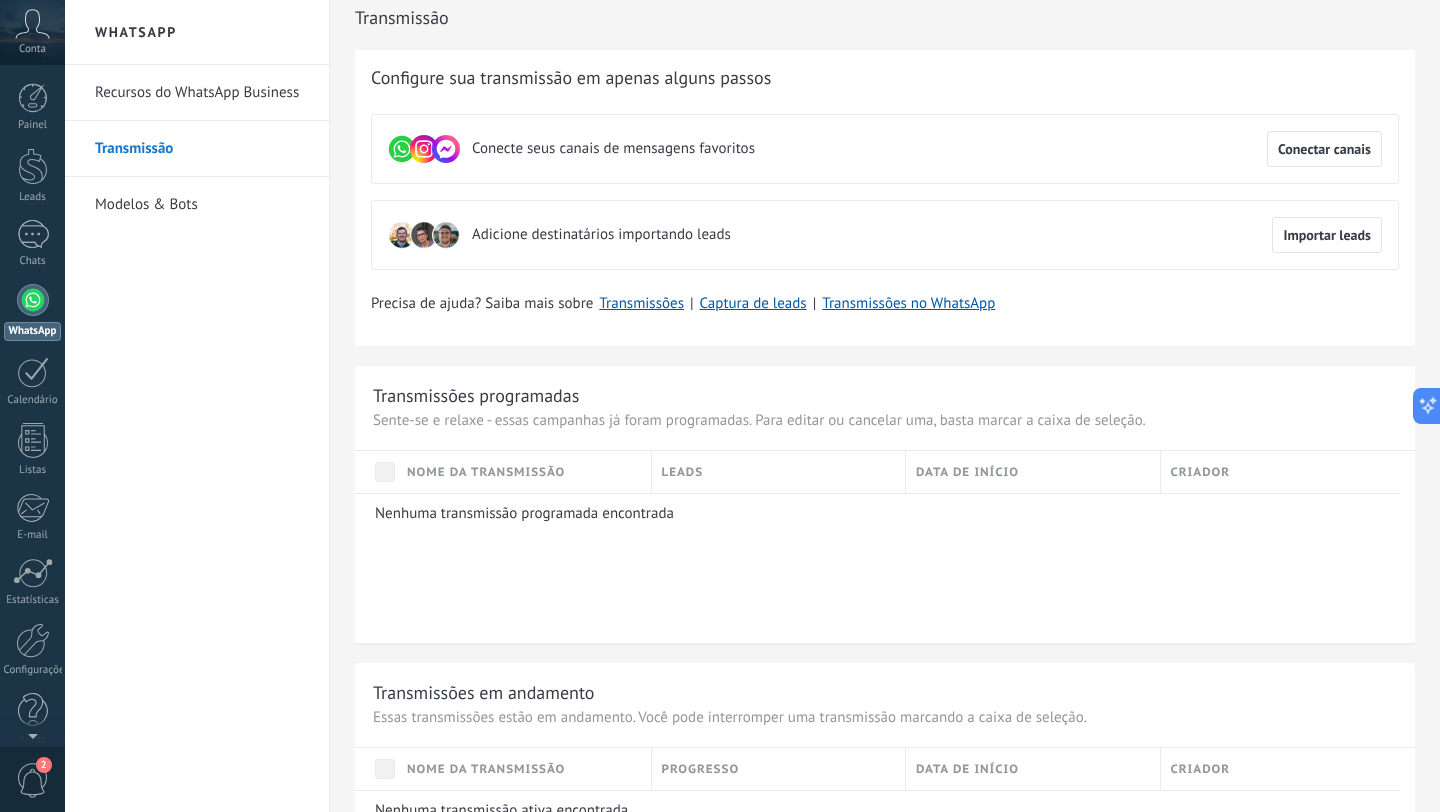 scroll, scrollTop: 18, scrollLeft: 0, axis: vertical 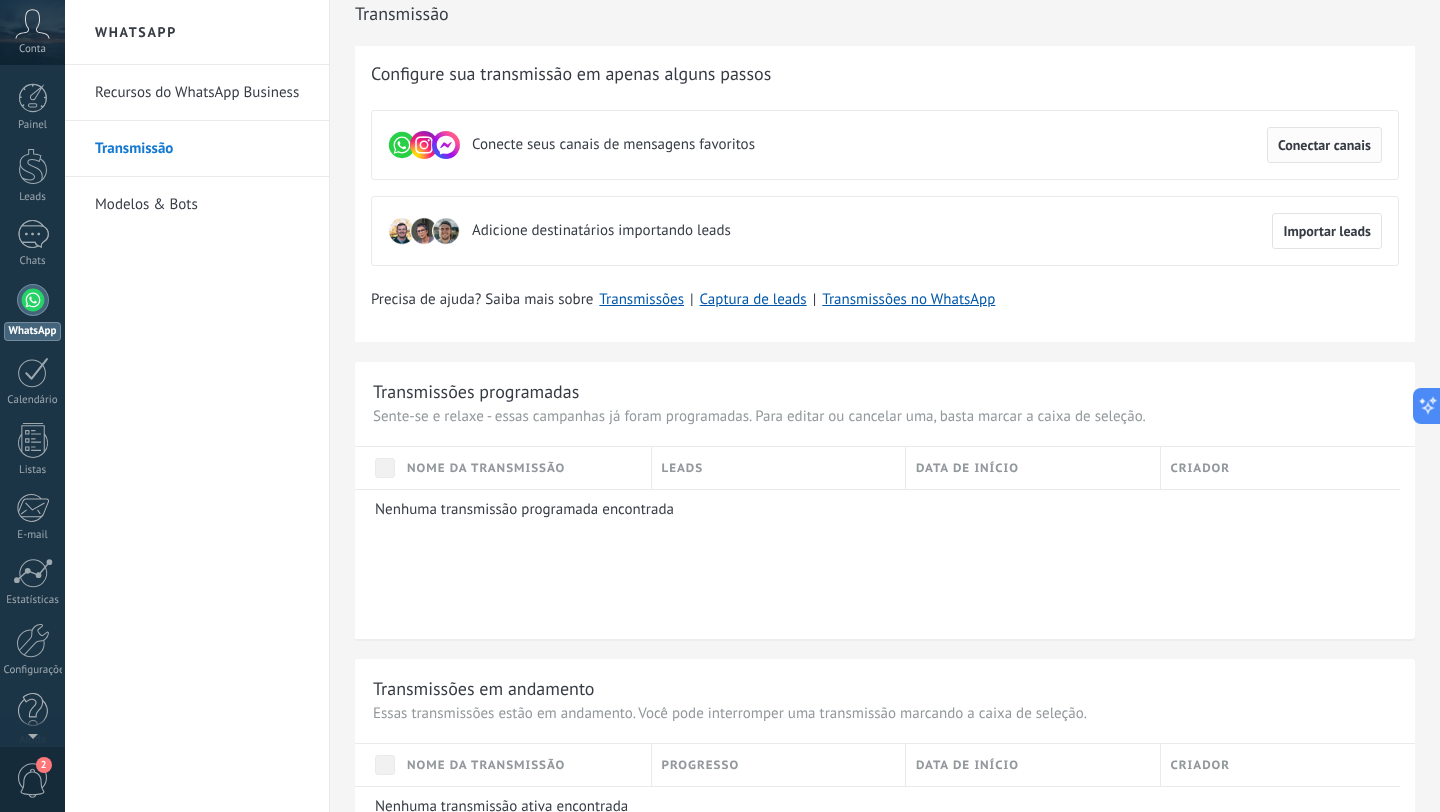 click on "Conectar canais" at bounding box center [1324, 145] 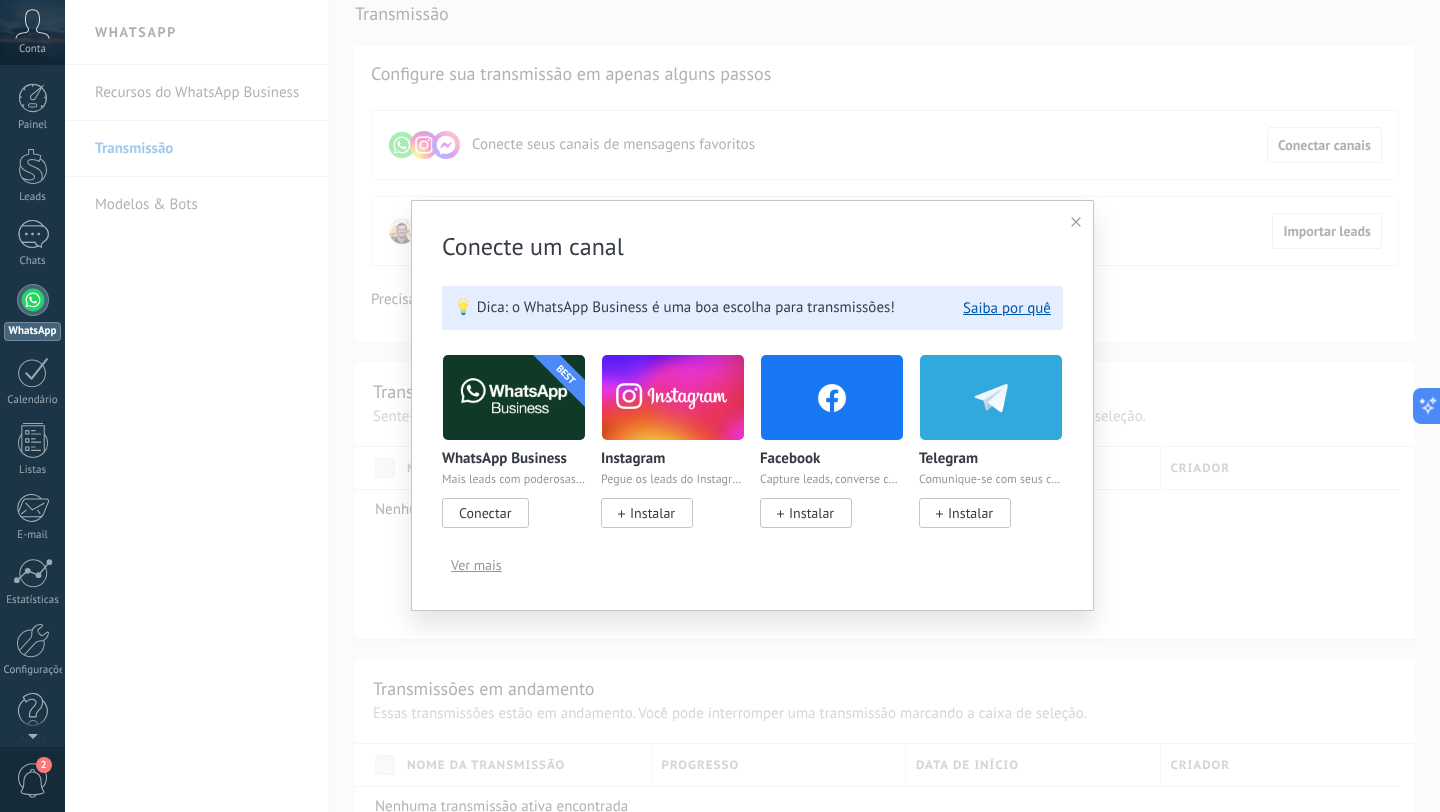 click on "Conectar" at bounding box center [485, 513] 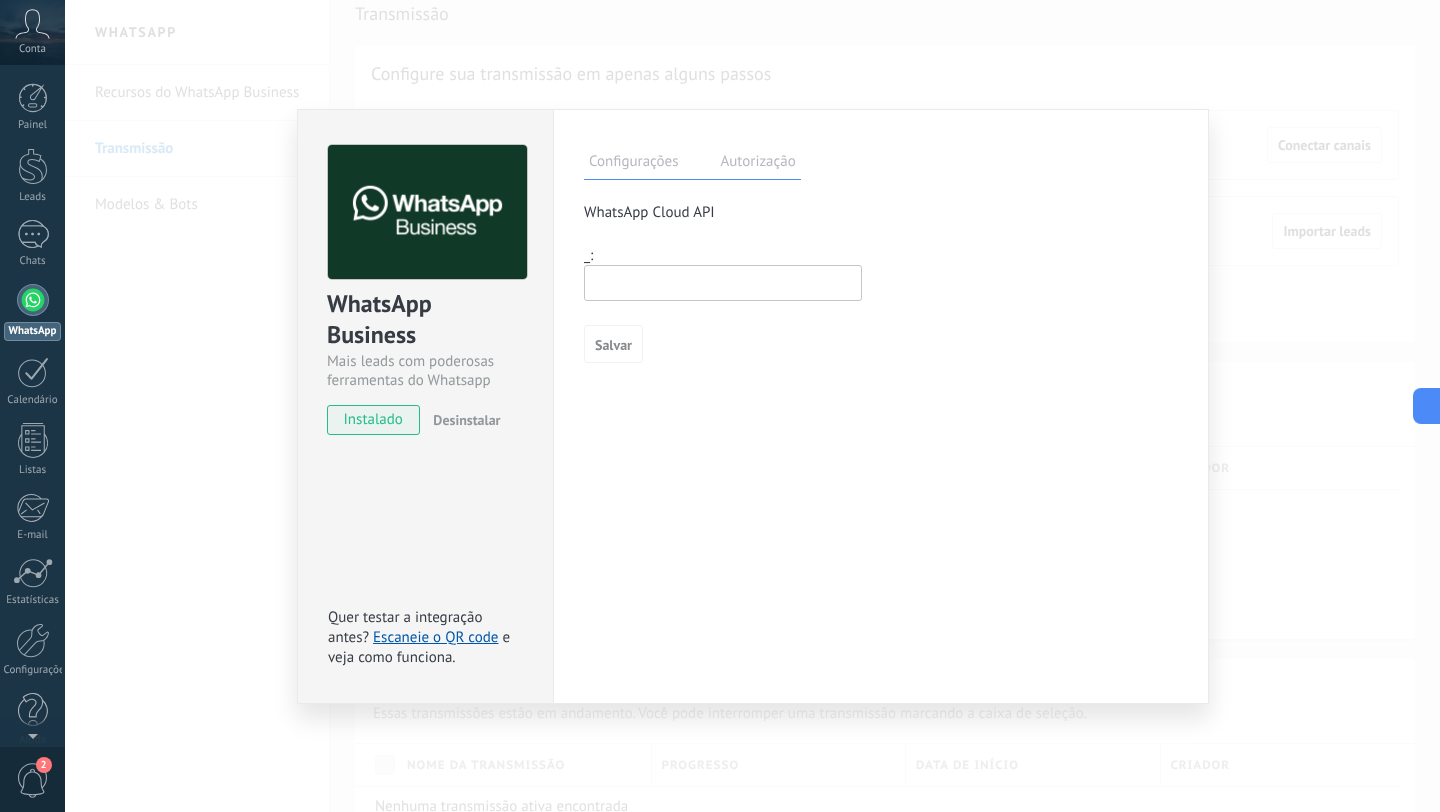 click at bounding box center [723, 283] 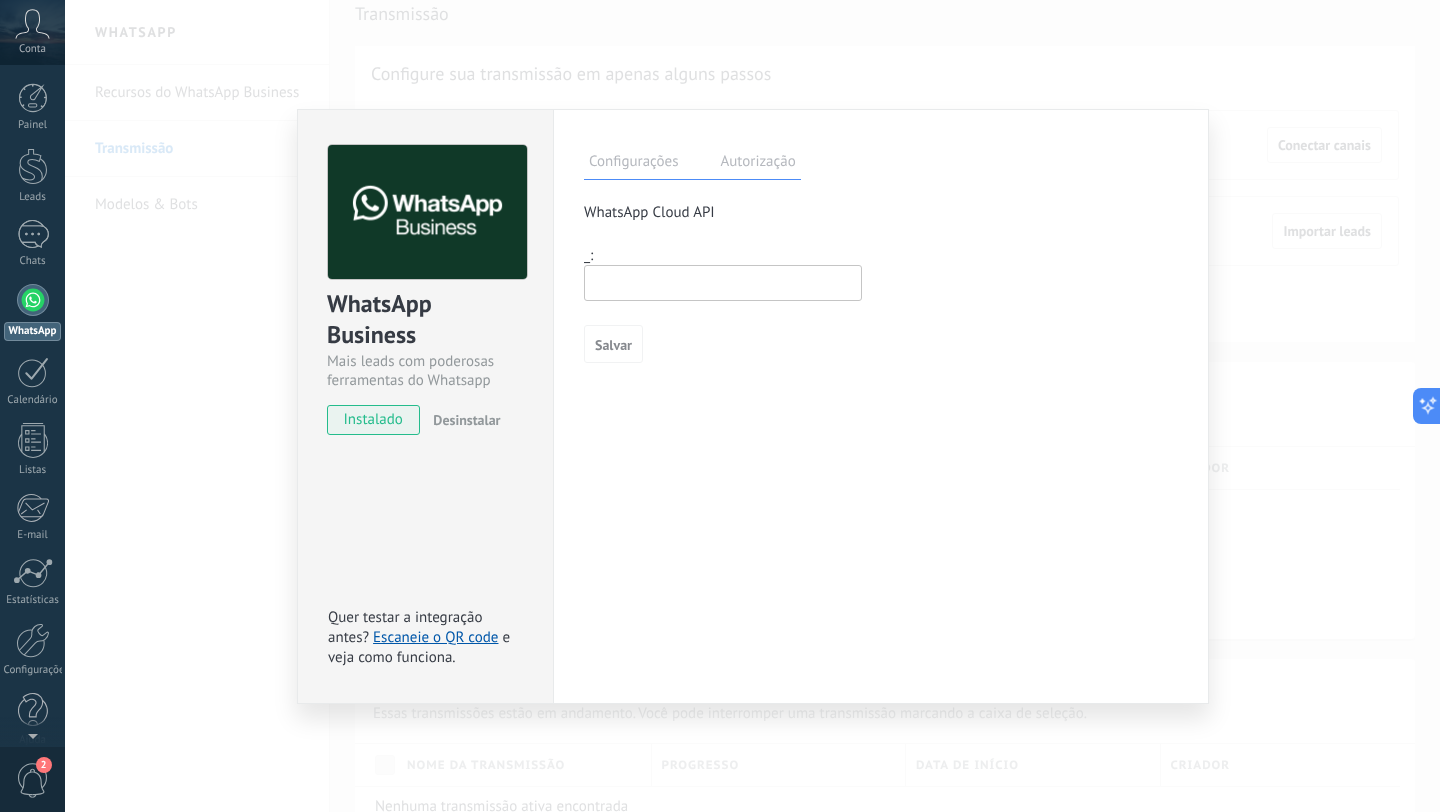 click on "Autorização" at bounding box center [757, 164] 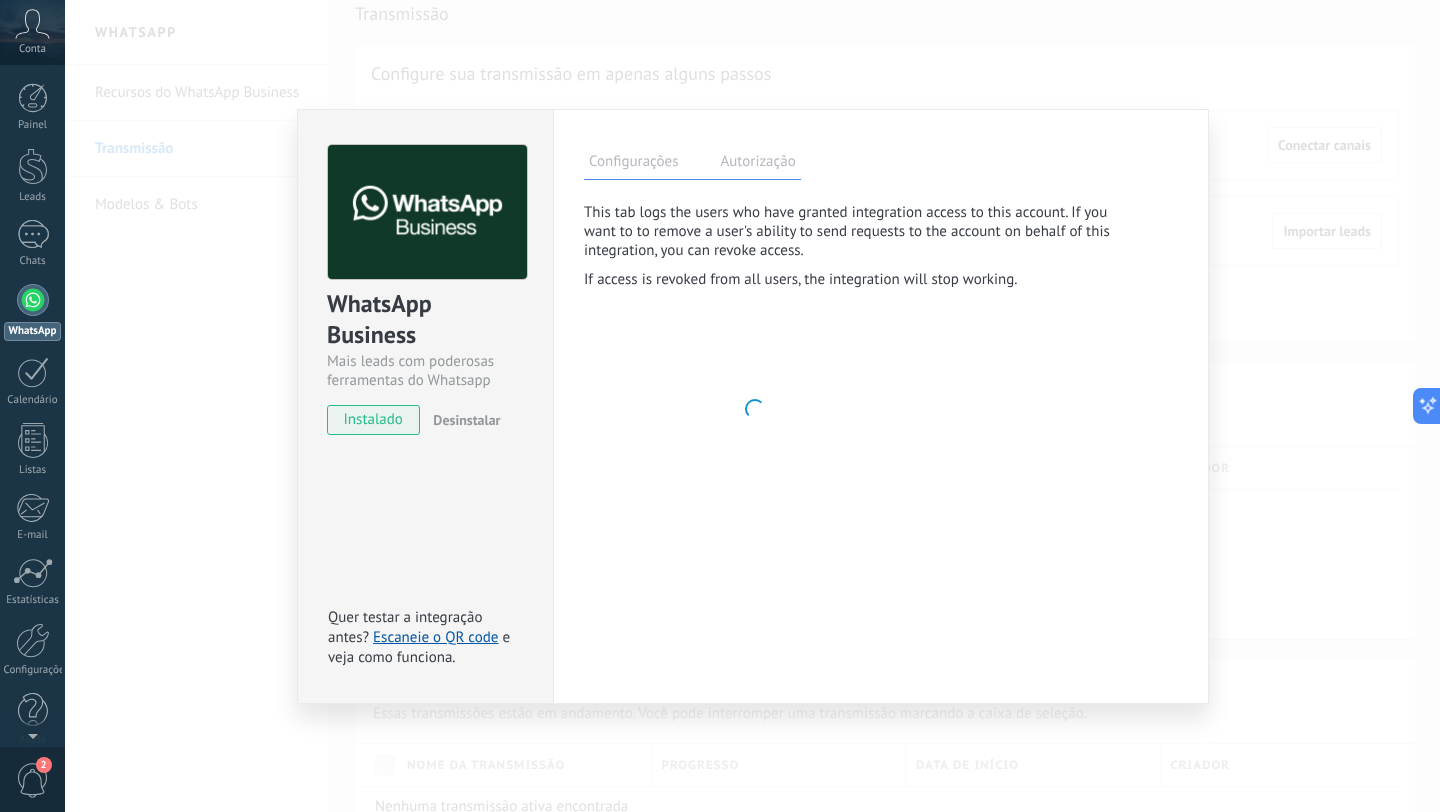 click on "Configurações" at bounding box center [633, 164] 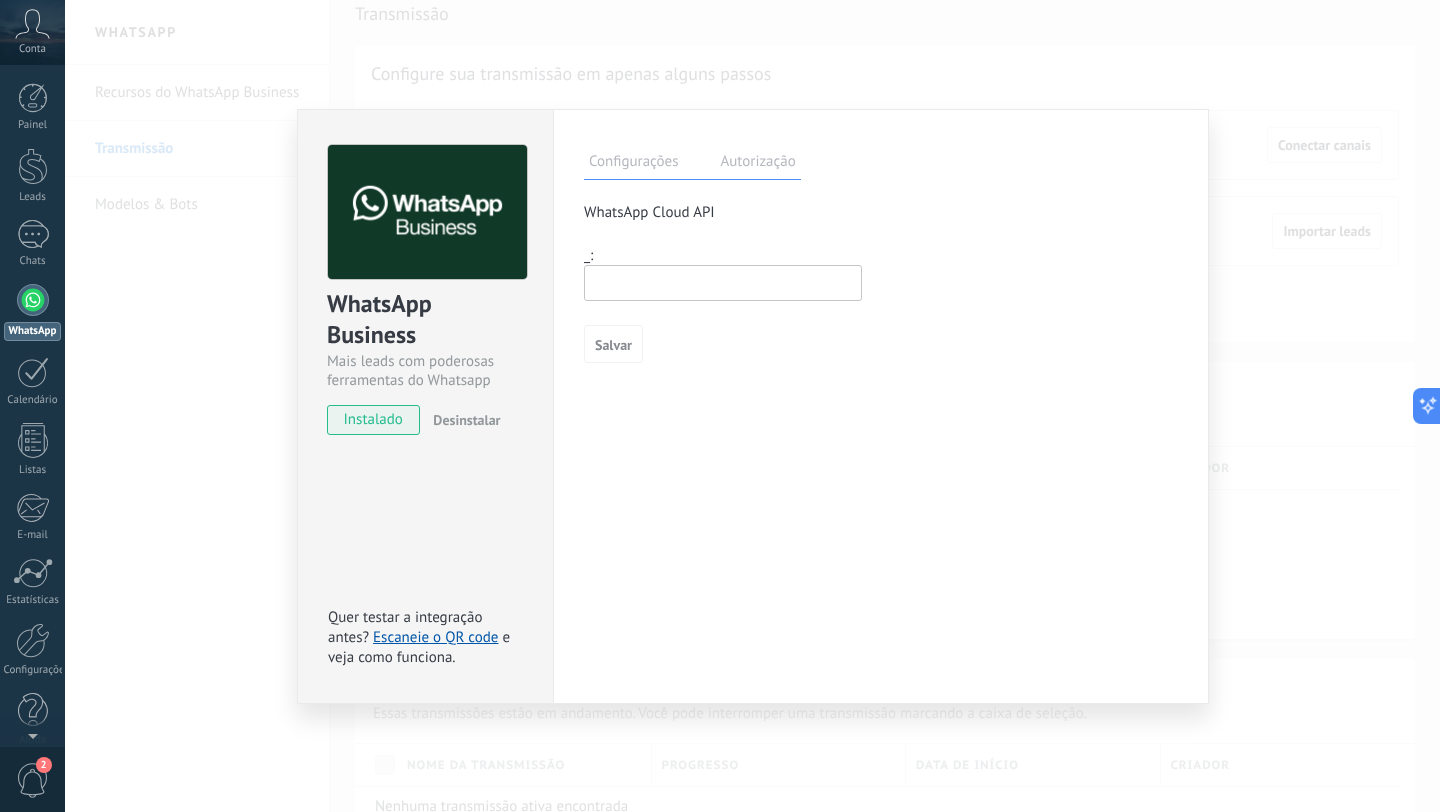 click on "WhatsApp Business Mais leads com poderosas ferramentas do Whatsapp instalado Desinstalar Quer testar a integração antes?   Escaneie o QR code   e veja como funciona. Configurações Autorização This tab logs the users who have granted integration access to this account. If you want to to remove a user's ability to send requests to the account on behalf of this integration, you can revoke access. If access is revoked from all users, the integration will stop working. This app is installed, but no one has given it access yet. WhatsApp Cloud API Mais _:  Salvar" at bounding box center (752, 406) 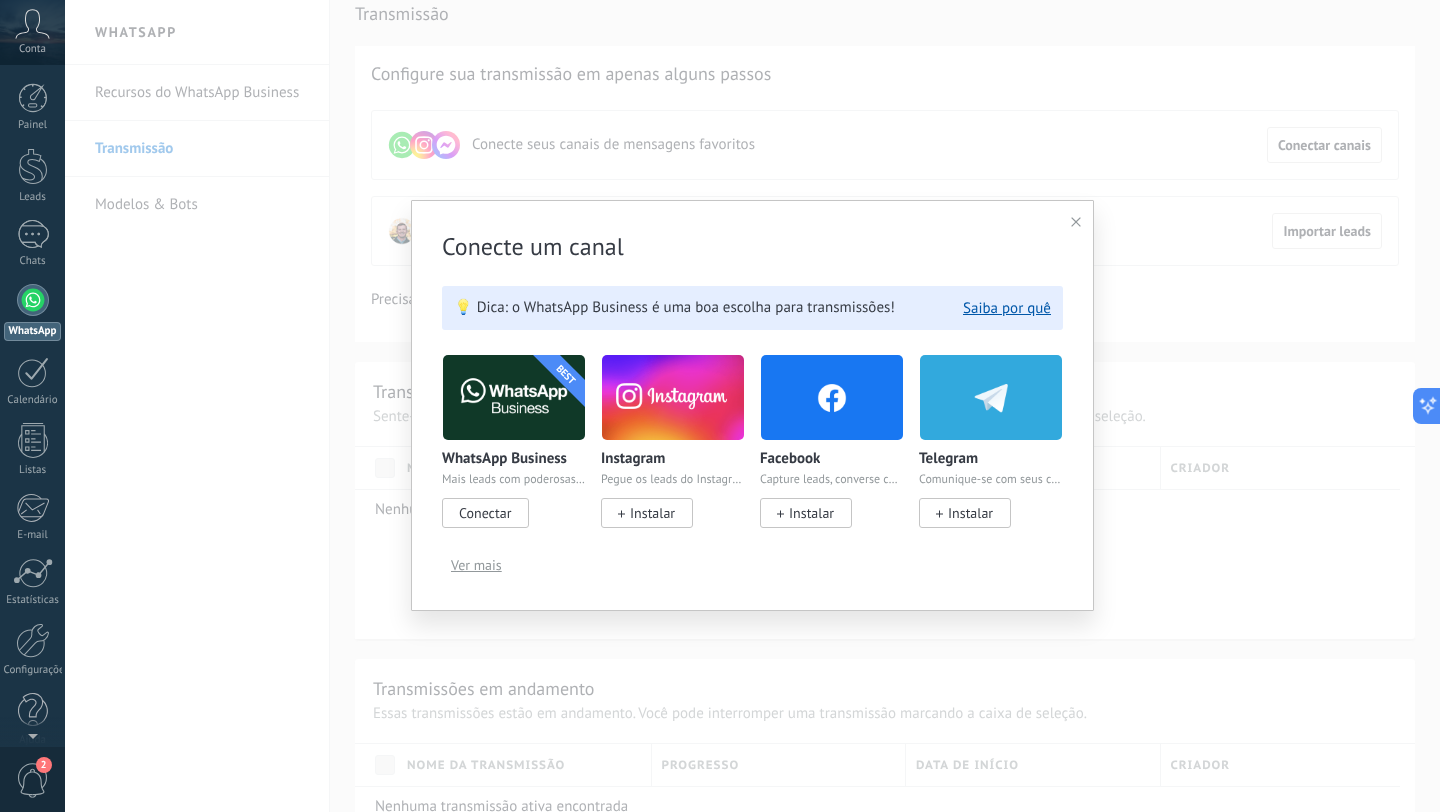 click on "Conecte seus canais de mensagens favoritos 💡 Dica: o WhatsApp Business é uma boa escolha para transmissões! Saiba por quê BEST WhatsApp Business Mais leads com poderosas ferramentas do Whatsapp Conectar Instagram Pegue os leads do Instagram e mantenha-os conversando sem sair da Kommo Instalar Facebook Capture leads, converse com eles e obtenha a meta com anúncios Instalar Telegram Comunique-se com seus clientes diretamente da Kommo. Instalar Ver mais" at bounding box center (752, 406) 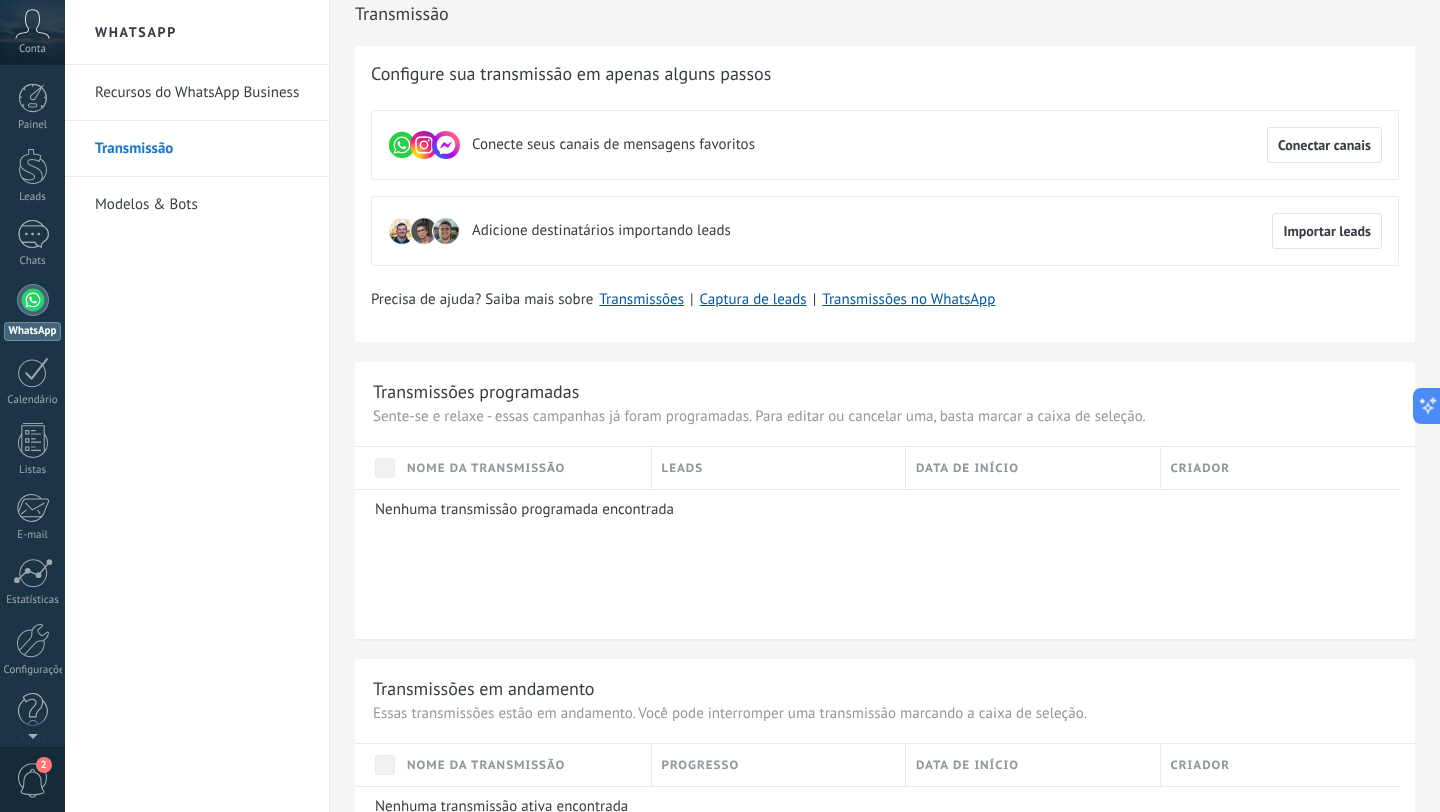 click at bounding box center [33, 300] 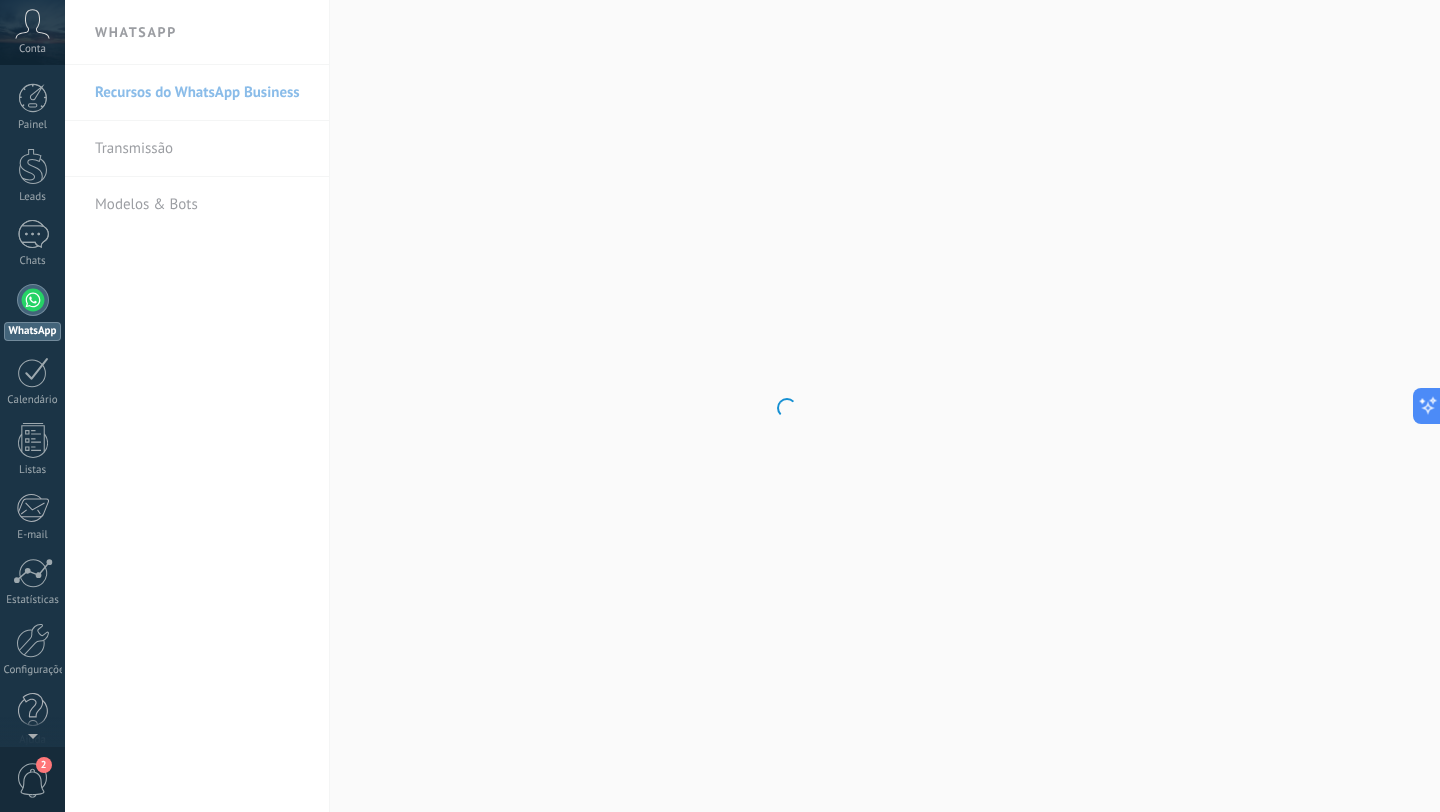scroll, scrollTop: 0, scrollLeft: 0, axis: both 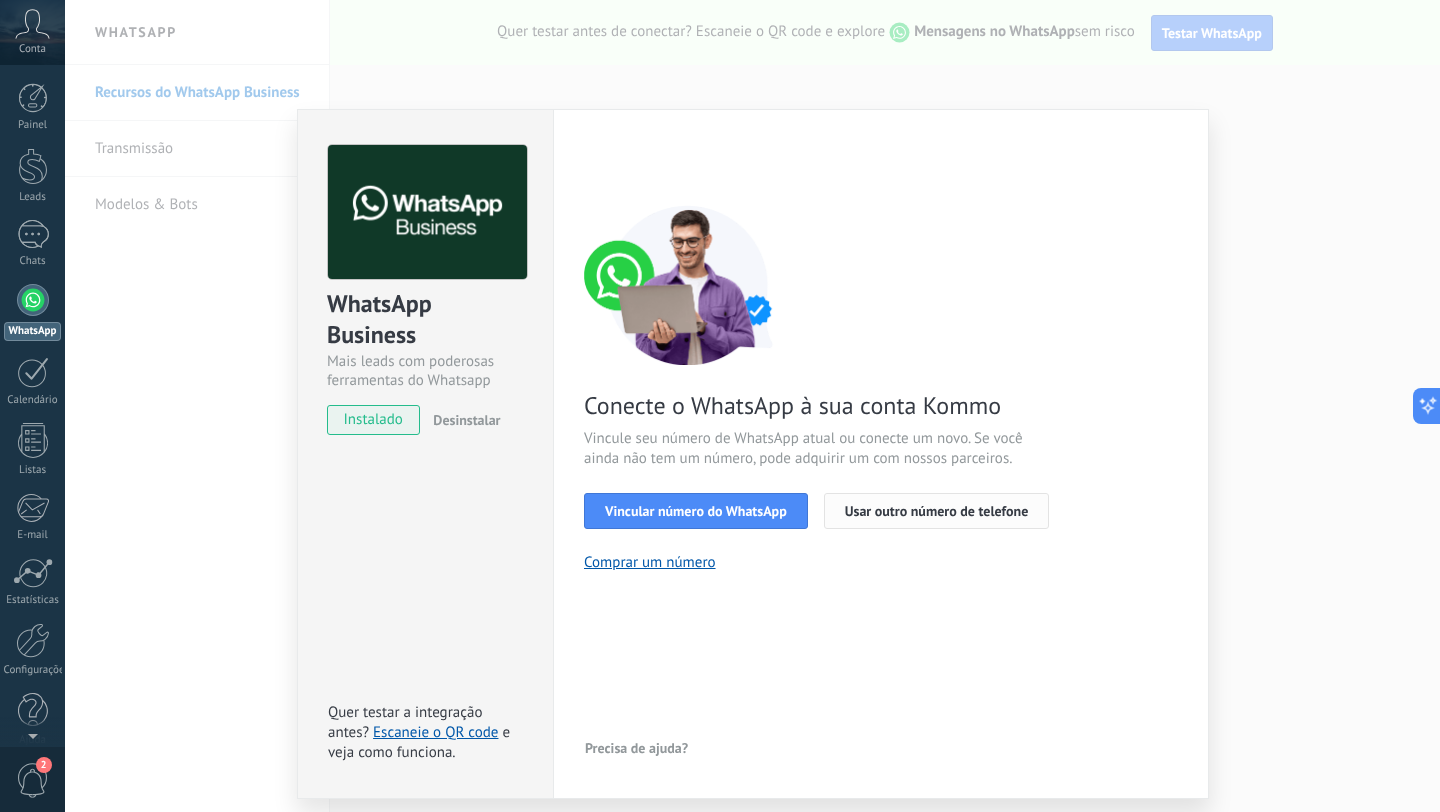 click on "Usar outro número de telefone" at bounding box center (937, 511) 